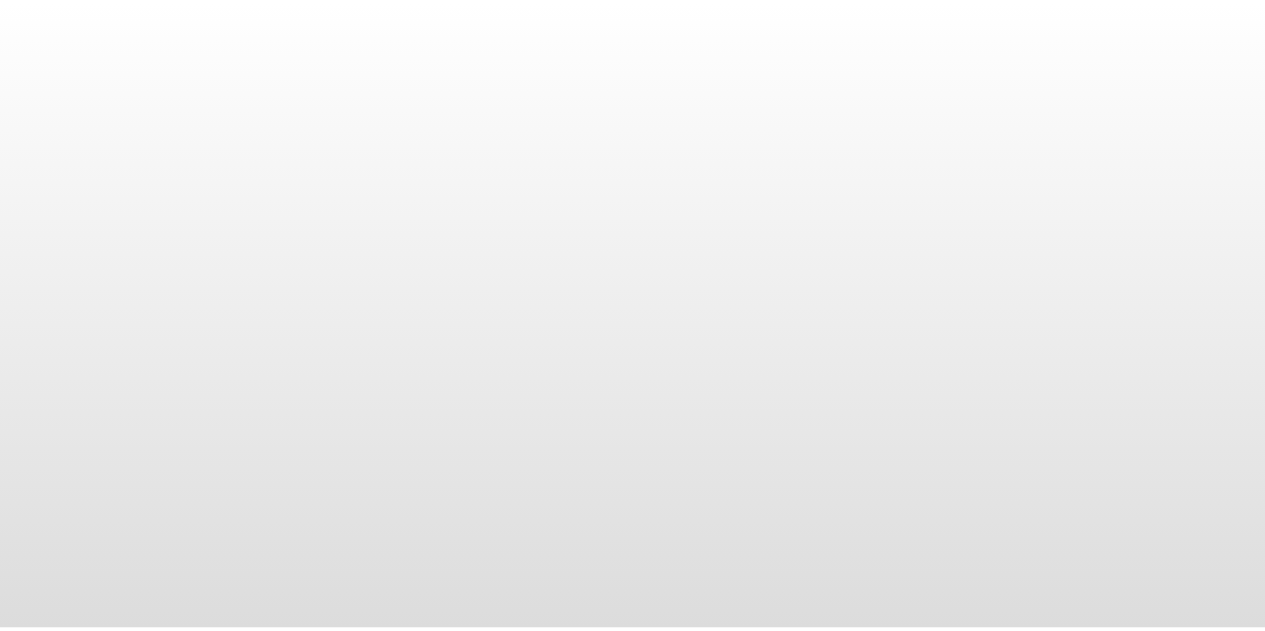 scroll, scrollTop: 0, scrollLeft: 0, axis: both 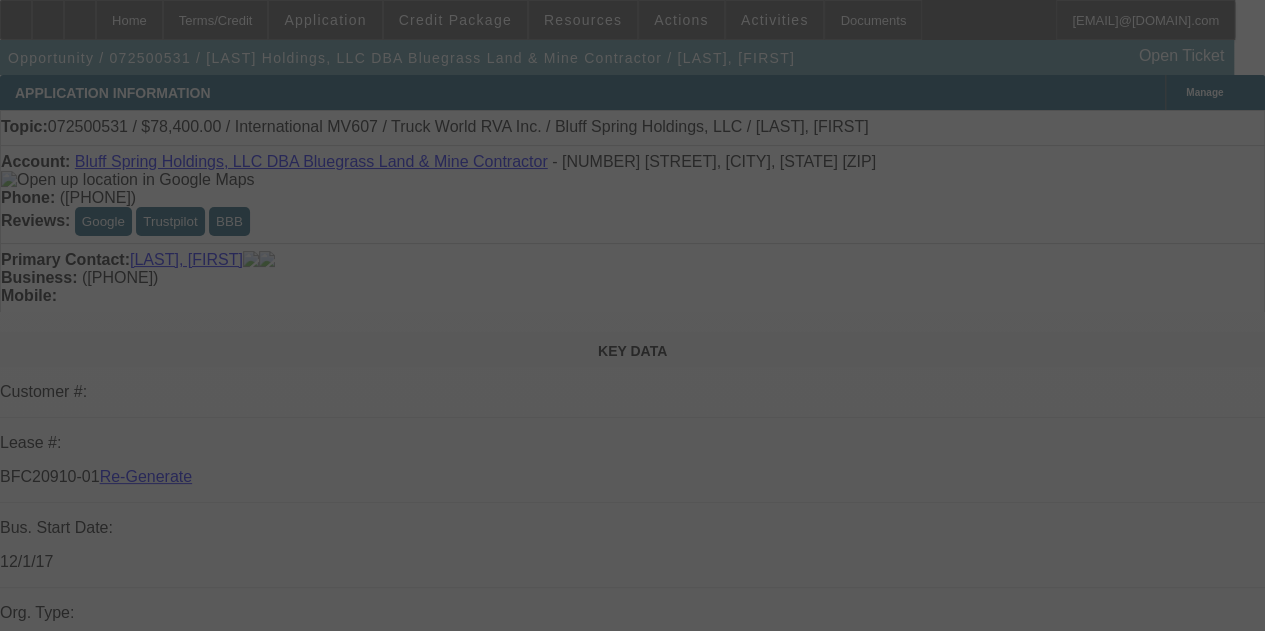 select on "3" 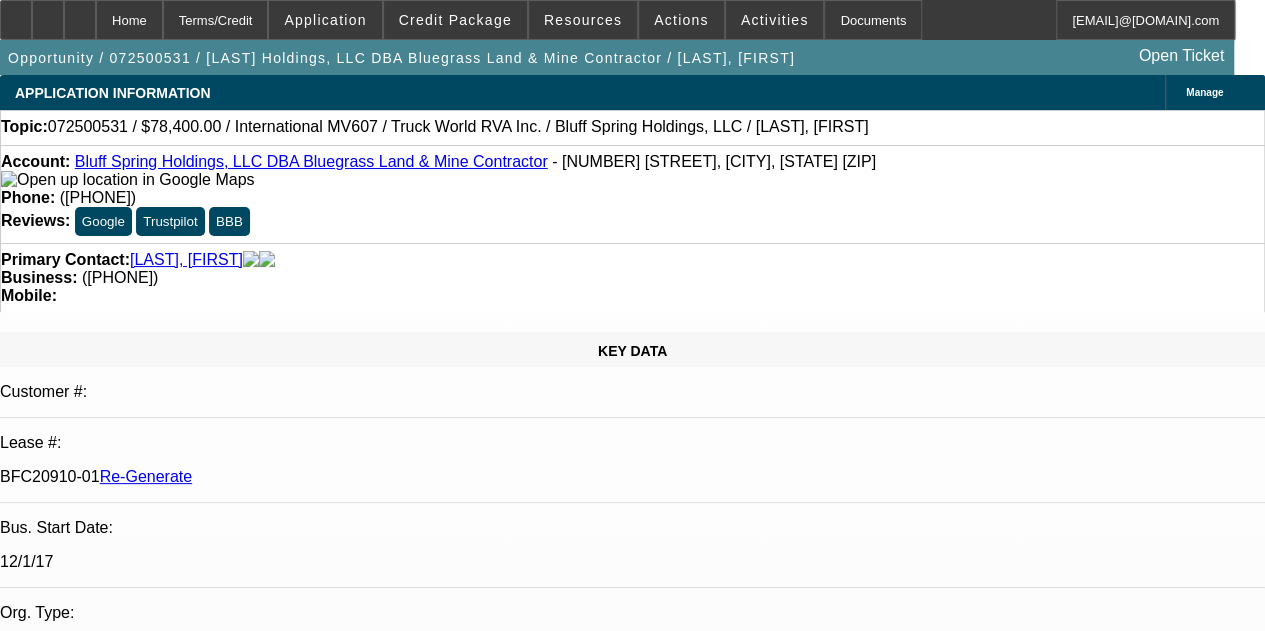 select on "0.2" 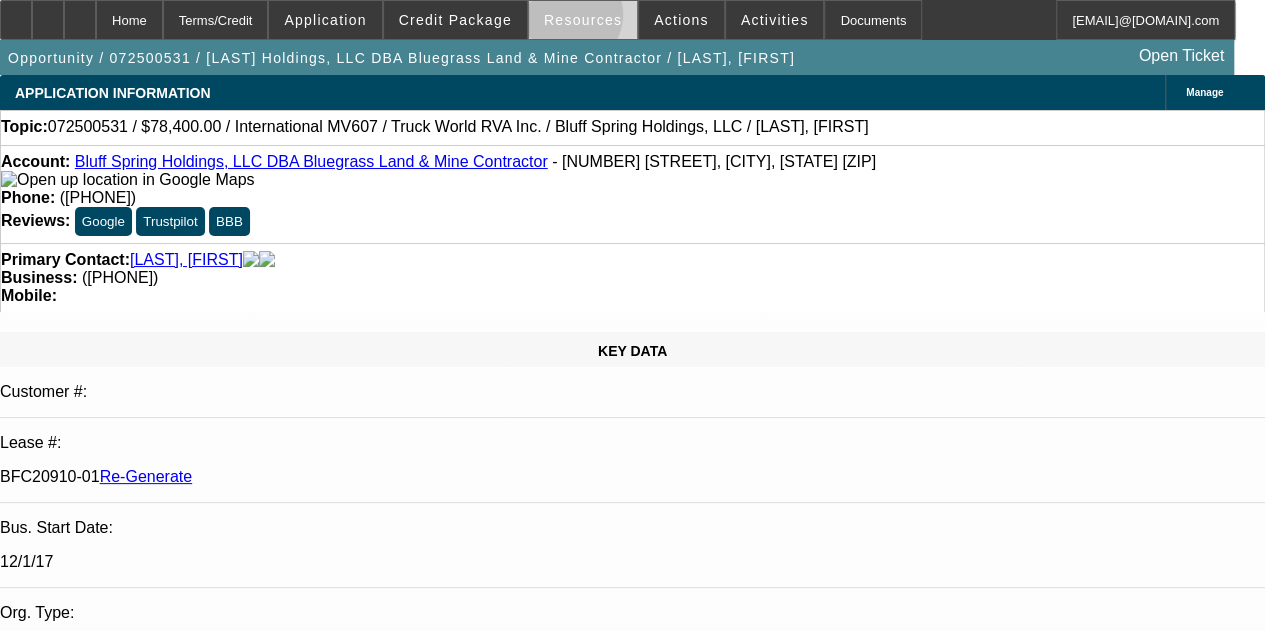 click on "Resources" at bounding box center (583, 20) 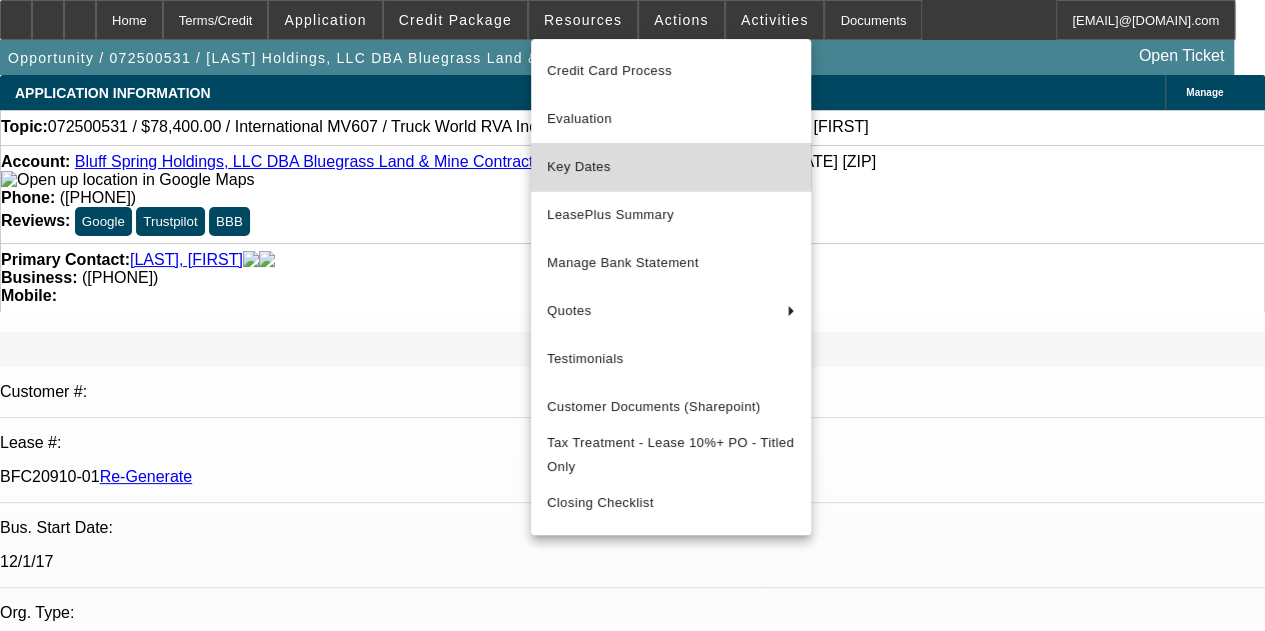 click on "Key Dates" at bounding box center (671, 167) 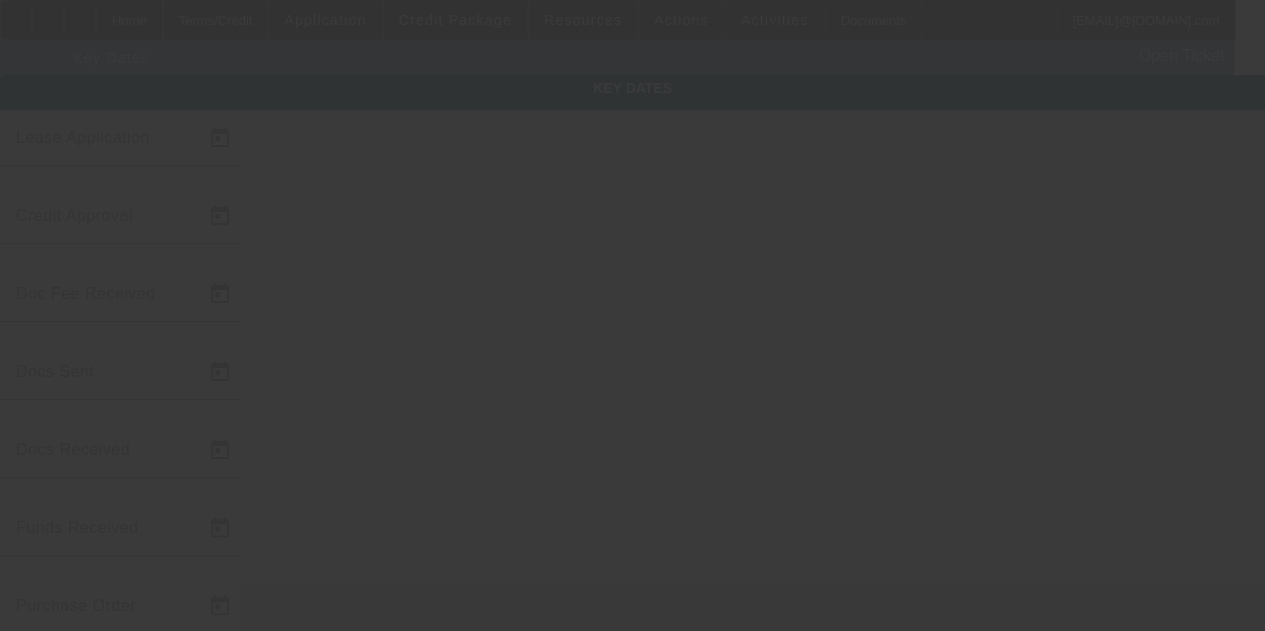 type on "7/23/2025" 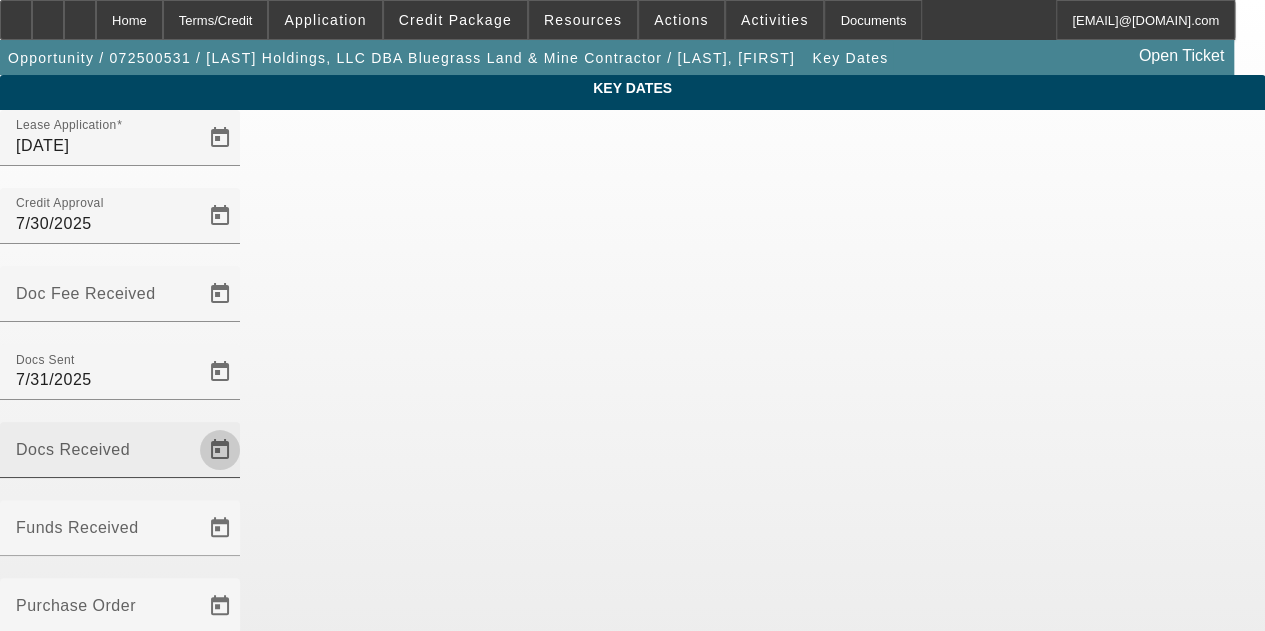 click 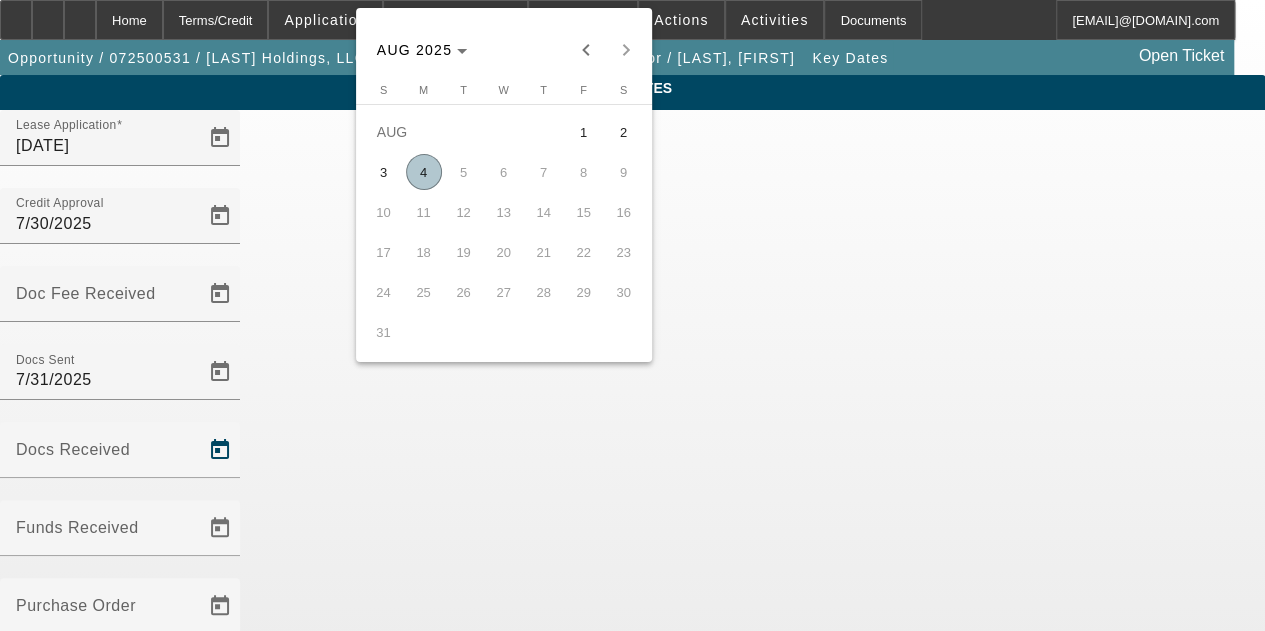 click at bounding box center [632, 315] 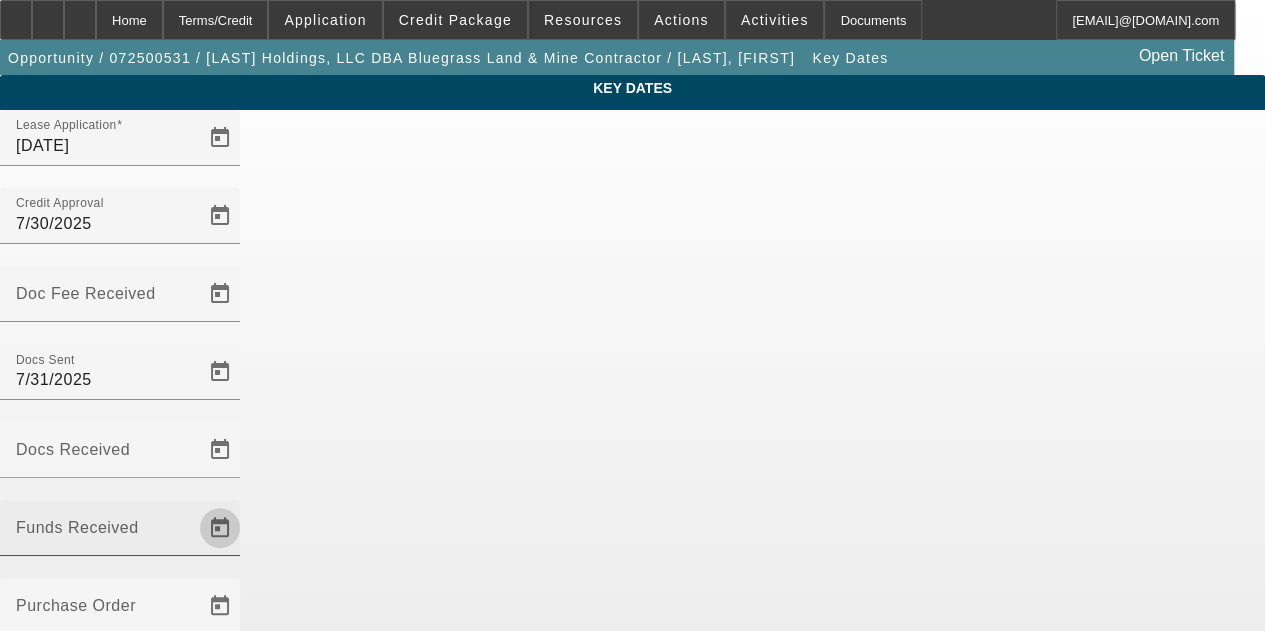 click 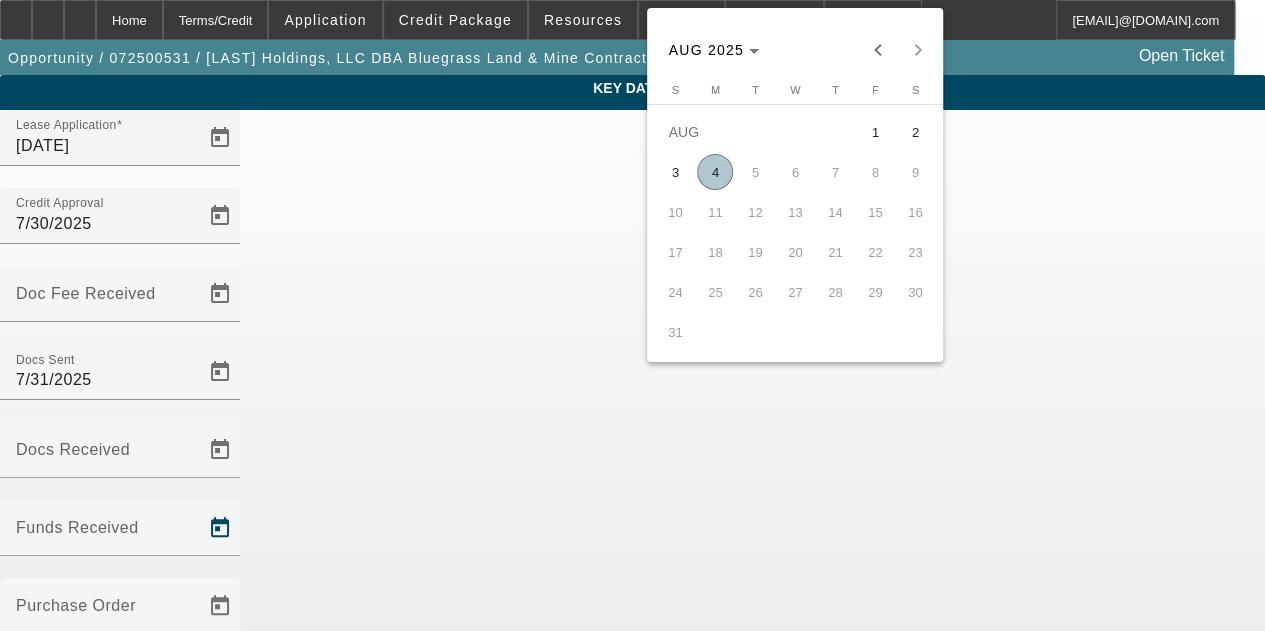 click on "4" at bounding box center [715, 172] 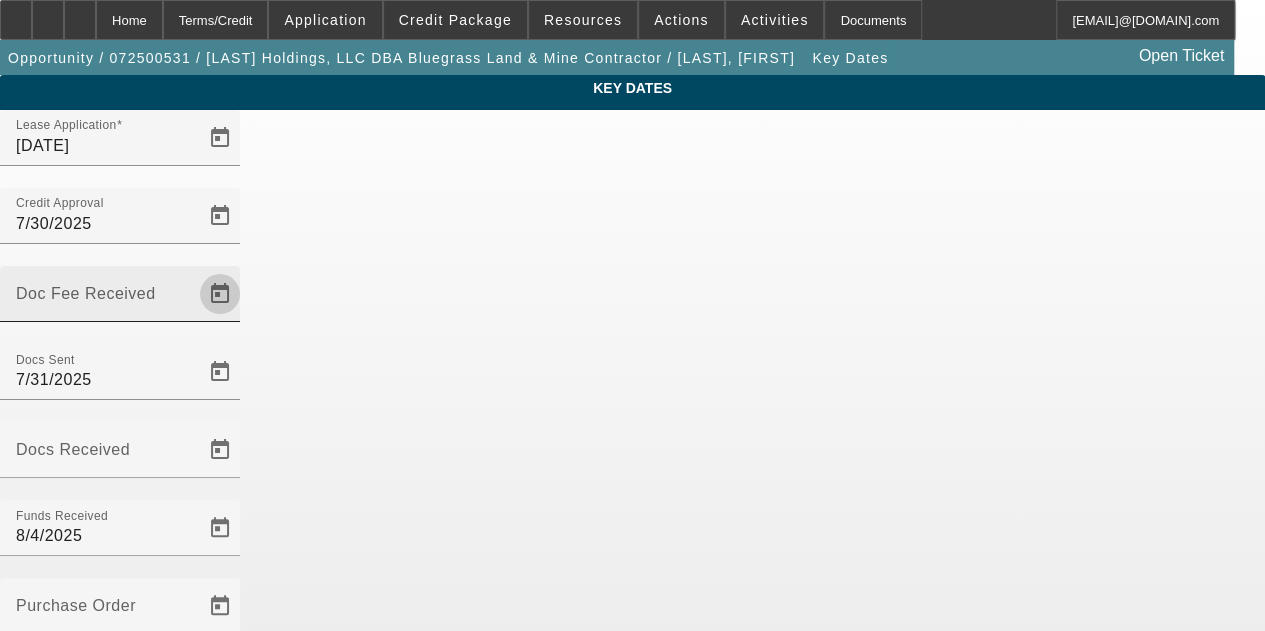 click 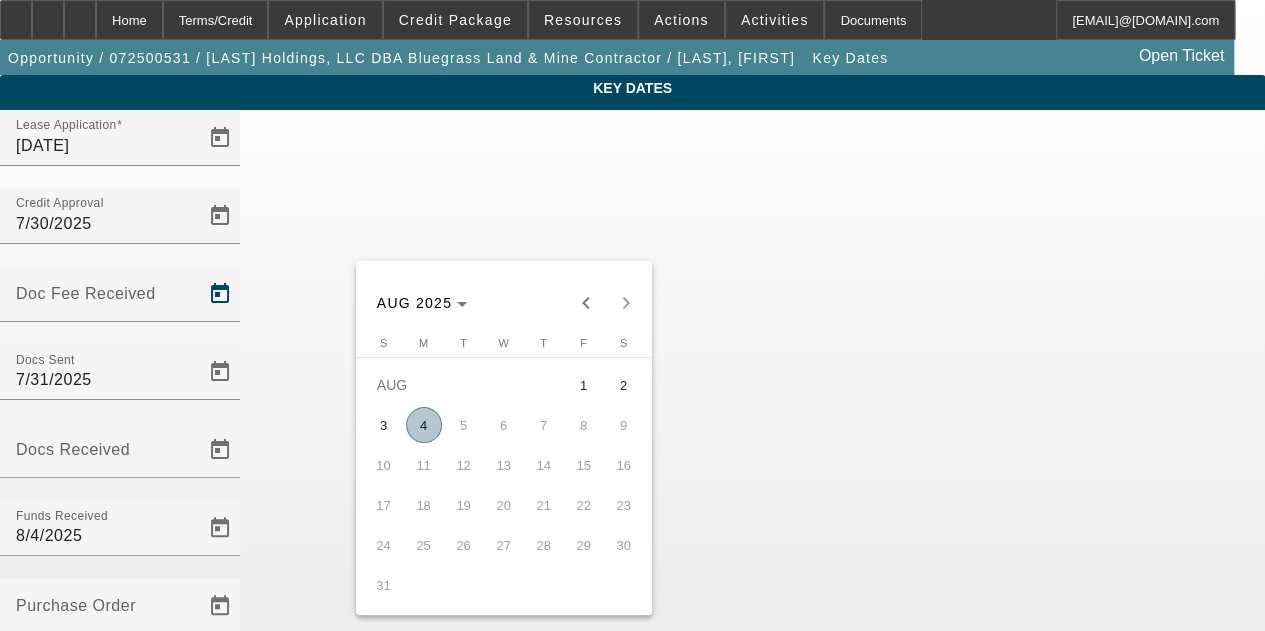 click on "4" at bounding box center [424, 425] 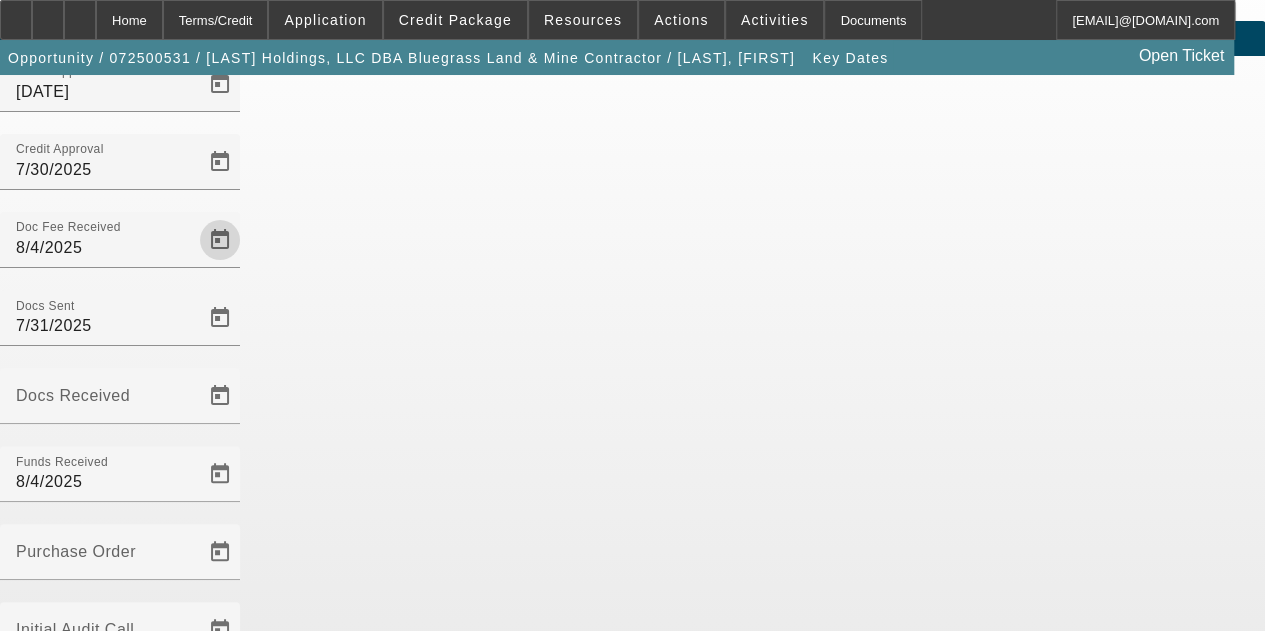 scroll, scrollTop: 130, scrollLeft: 0, axis: vertical 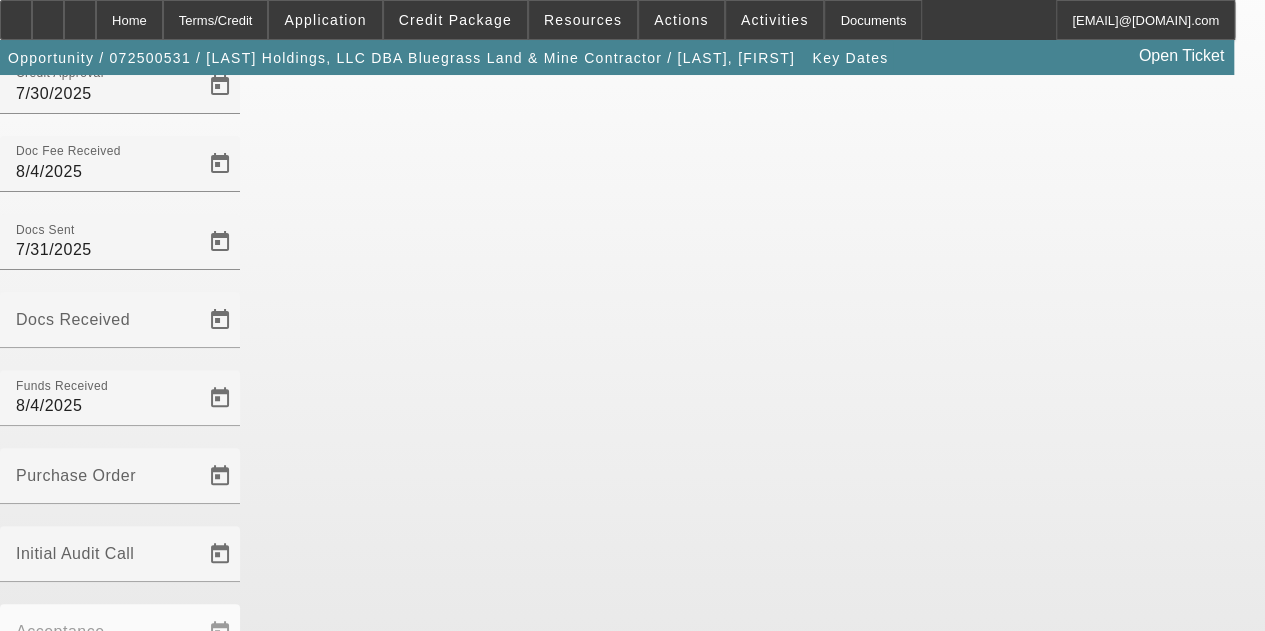 click on "Save" 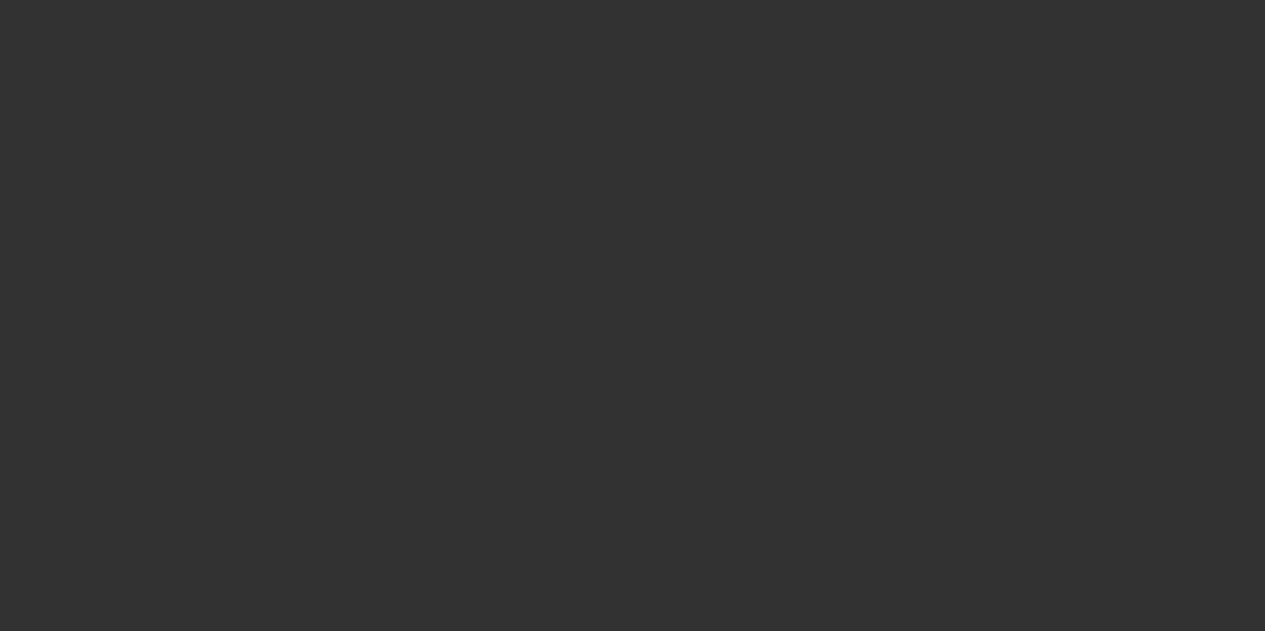 scroll, scrollTop: 0, scrollLeft: 0, axis: both 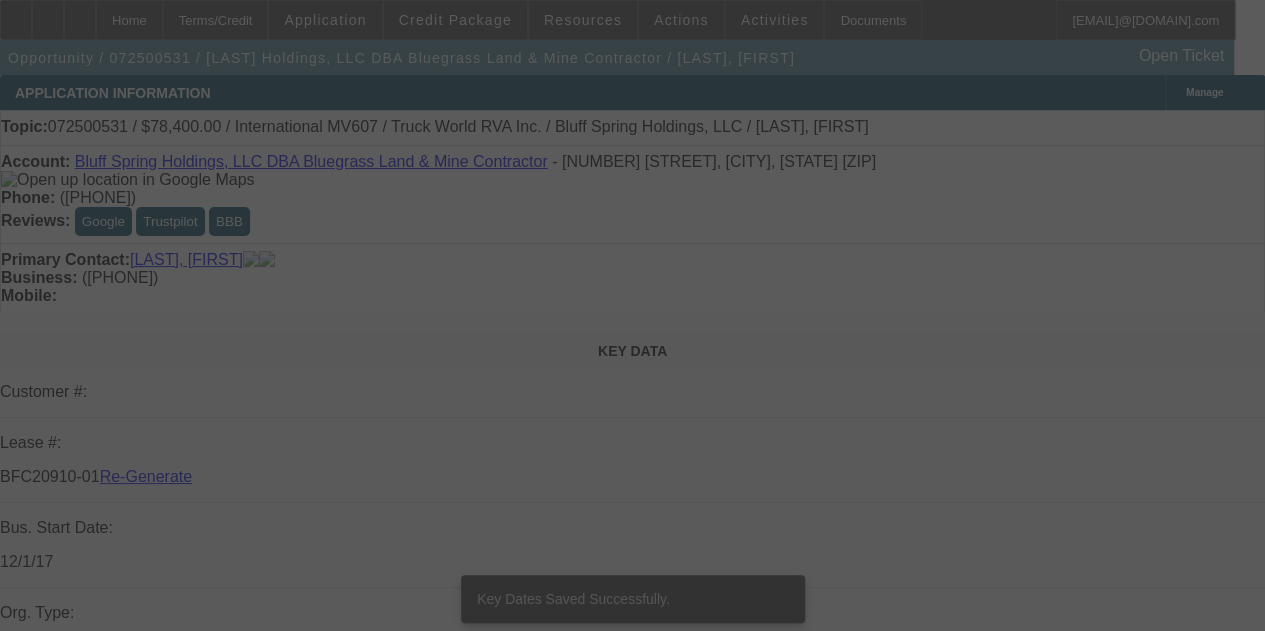 select on "3" 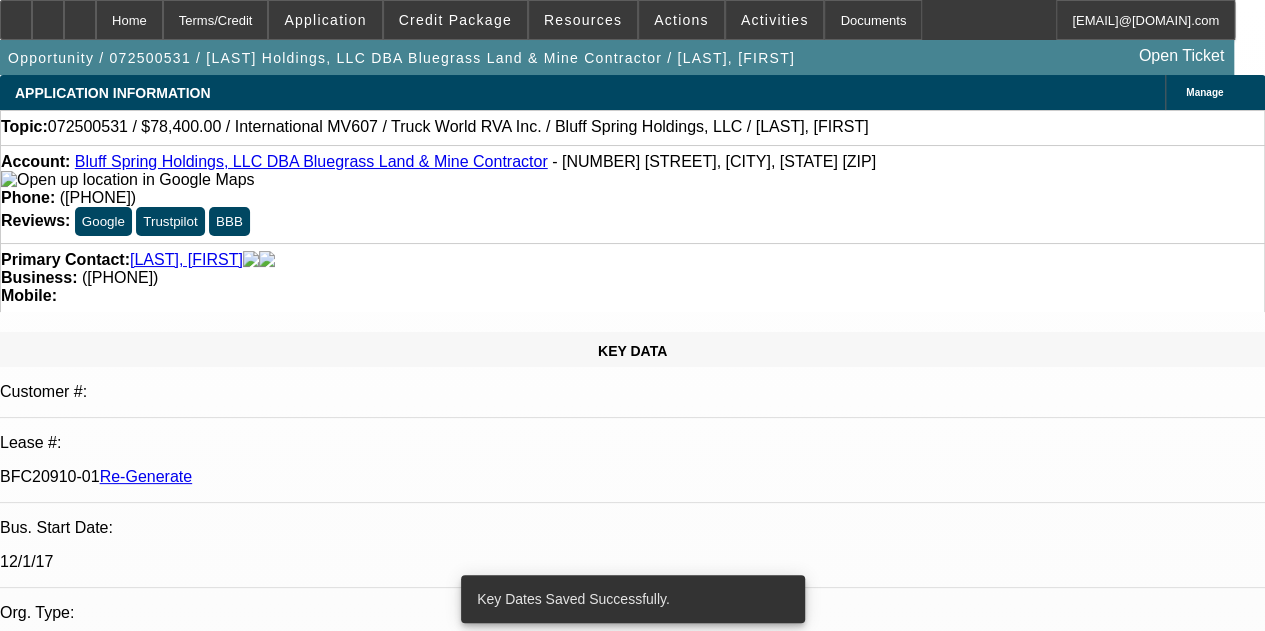 select on "0.2" 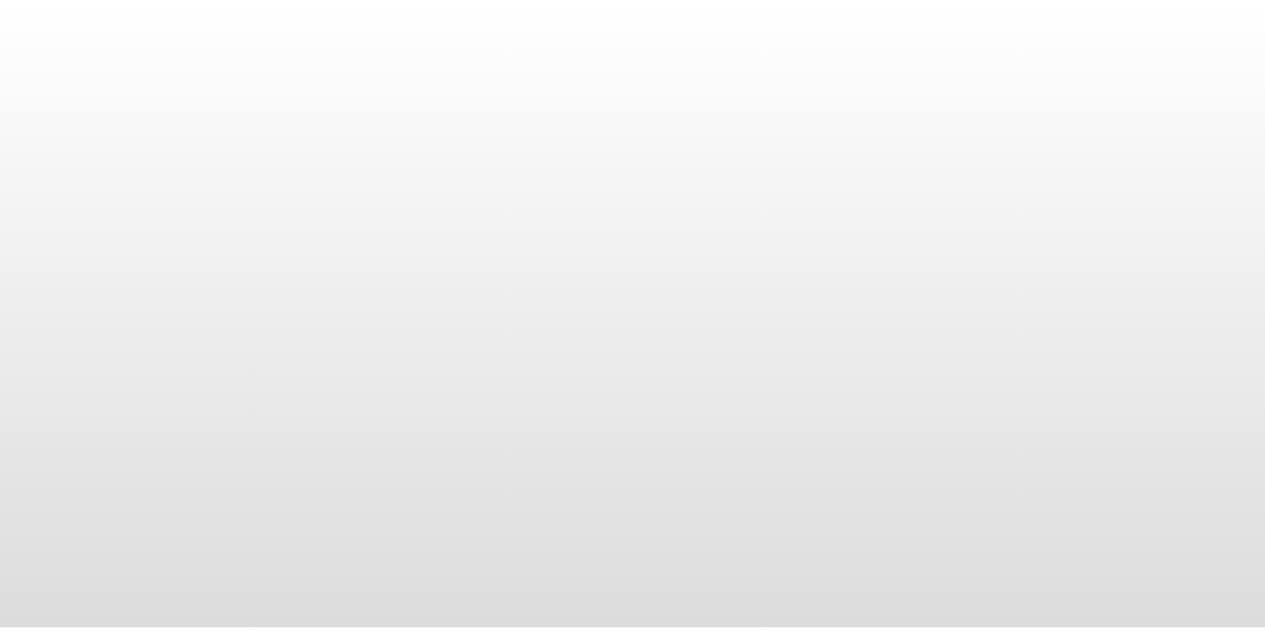 scroll, scrollTop: 0, scrollLeft: 0, axis: both 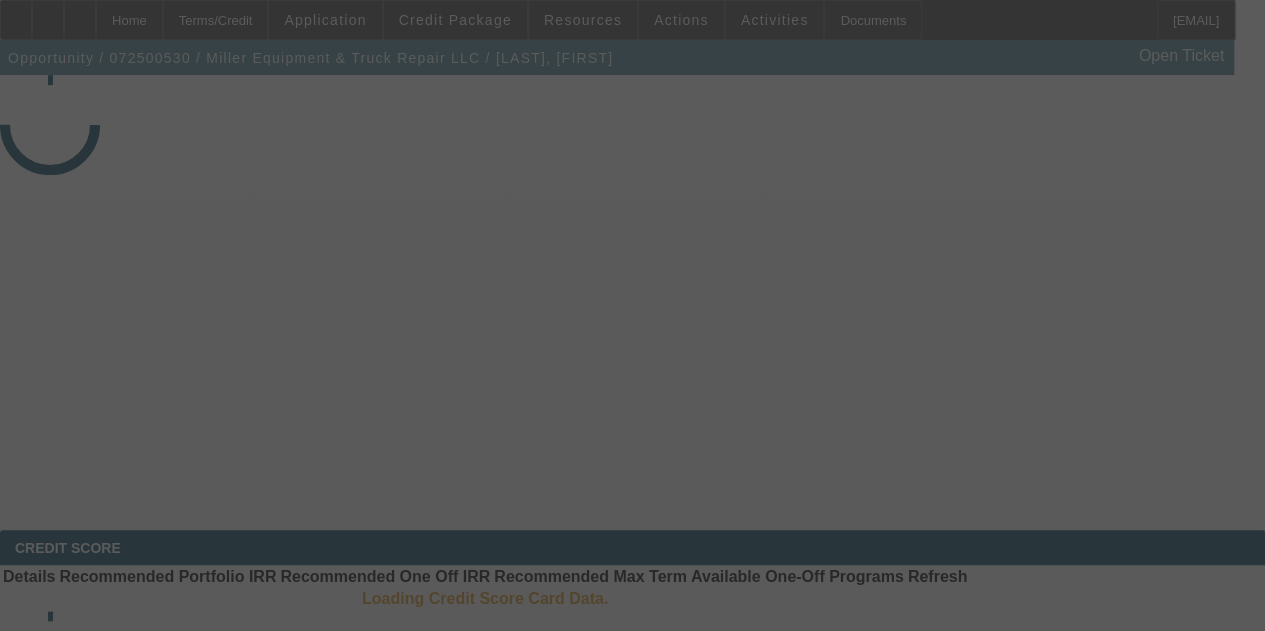 select on "3" 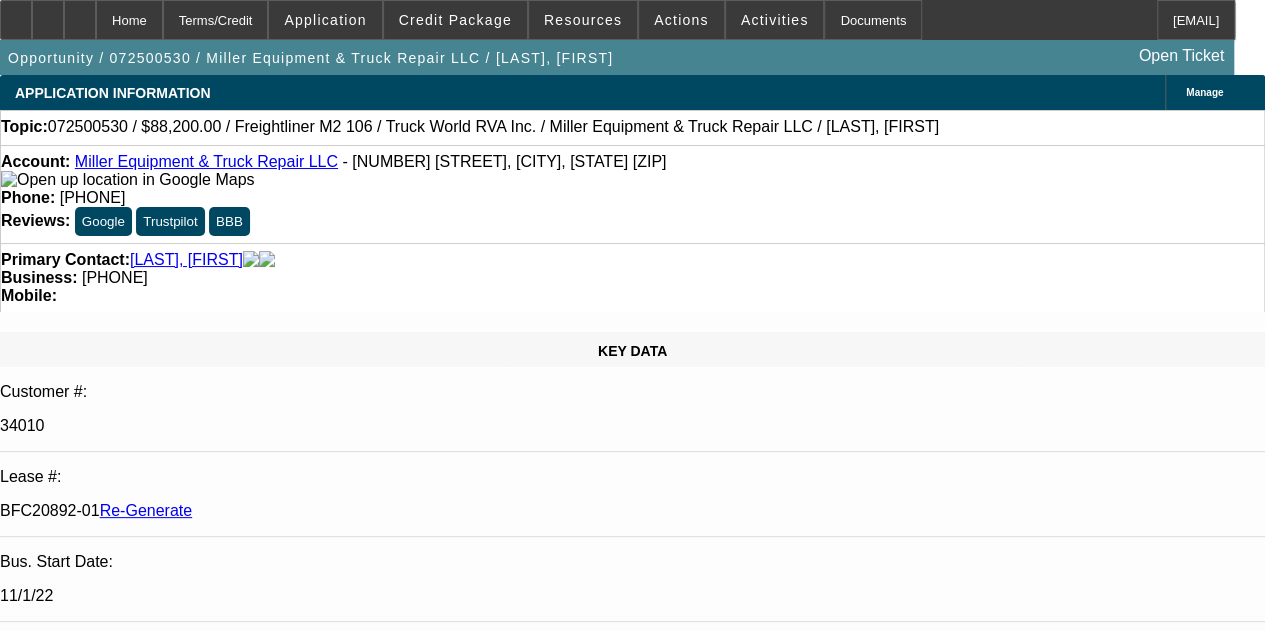 select on "0.1" 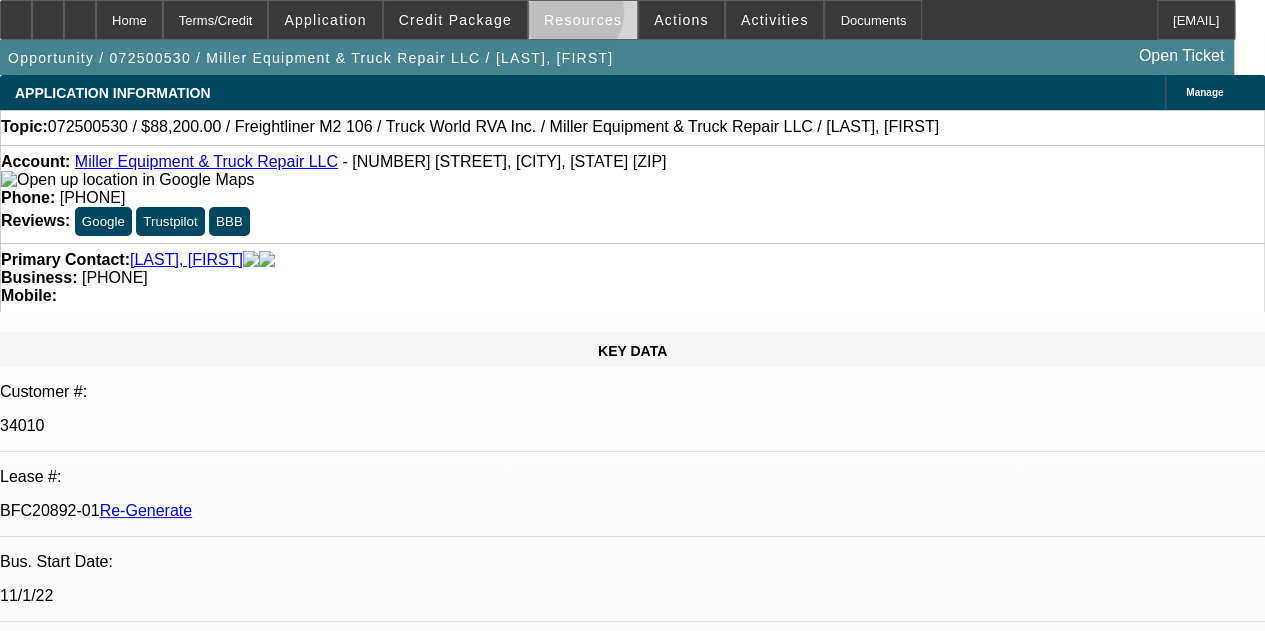click on "Resources" at bounding box center [583, 20] 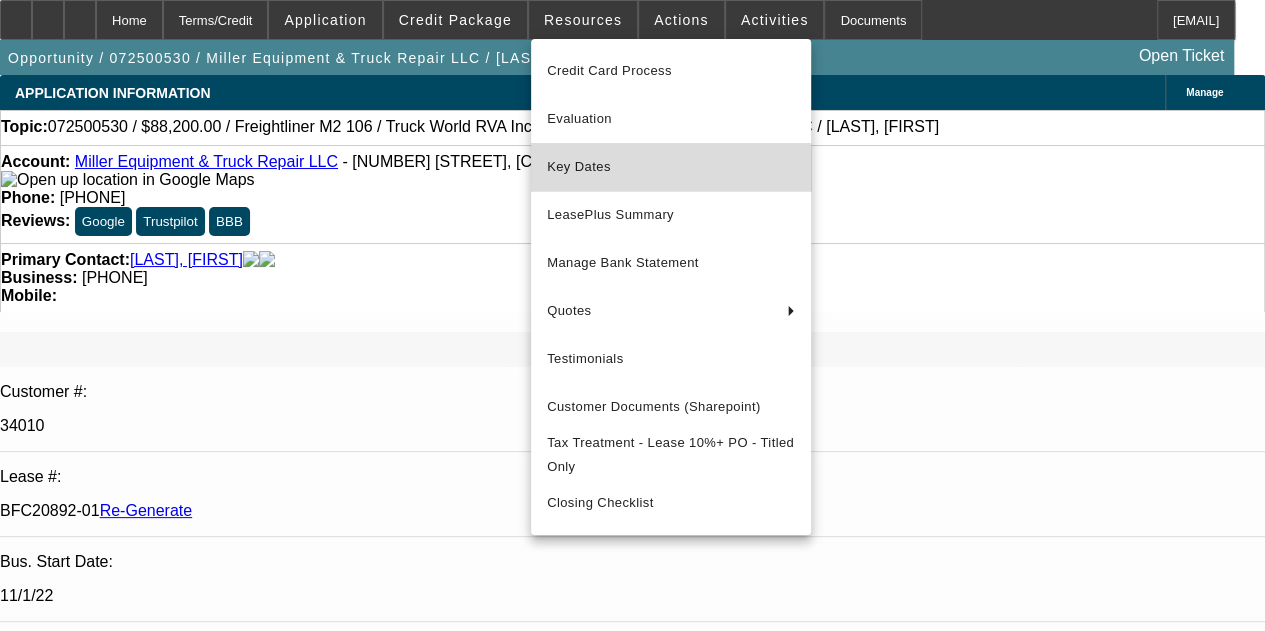 click on "Key Dates" at bounding box center (671, 167) 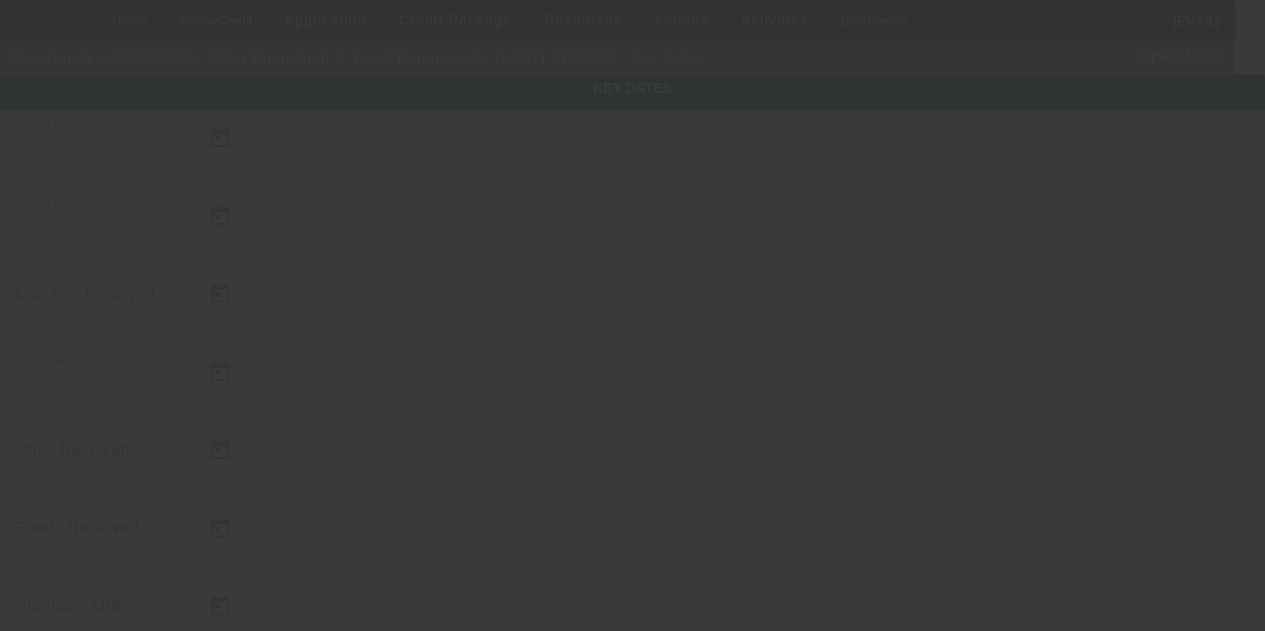 type on "7/23/2025" 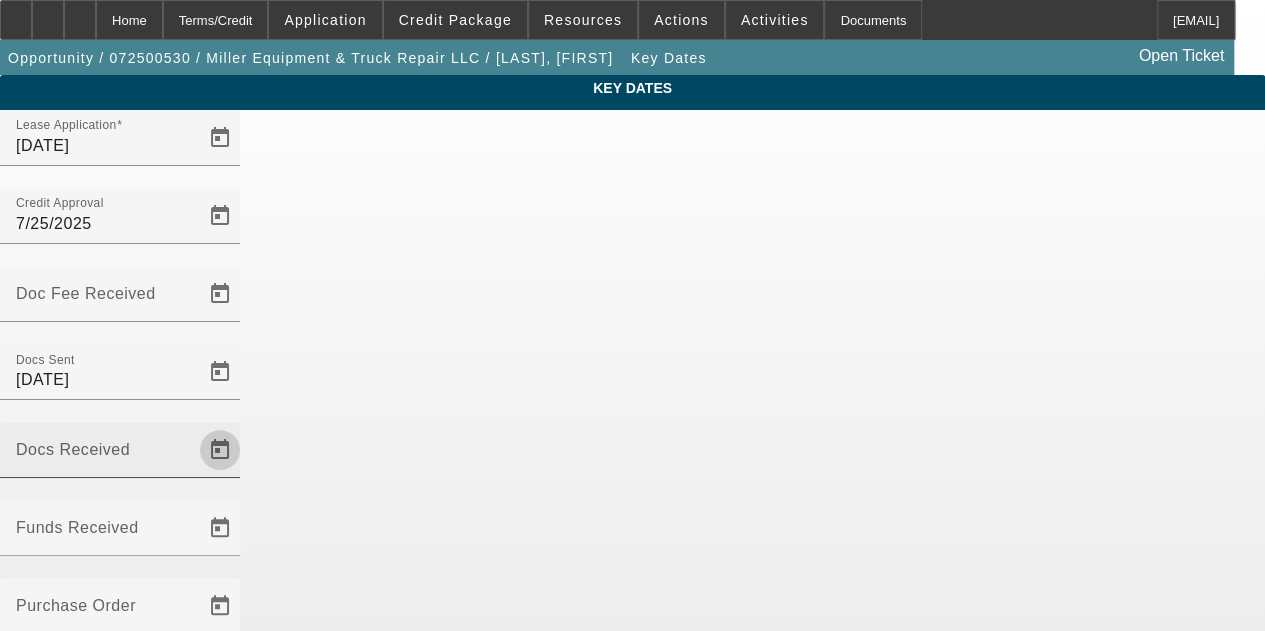 click 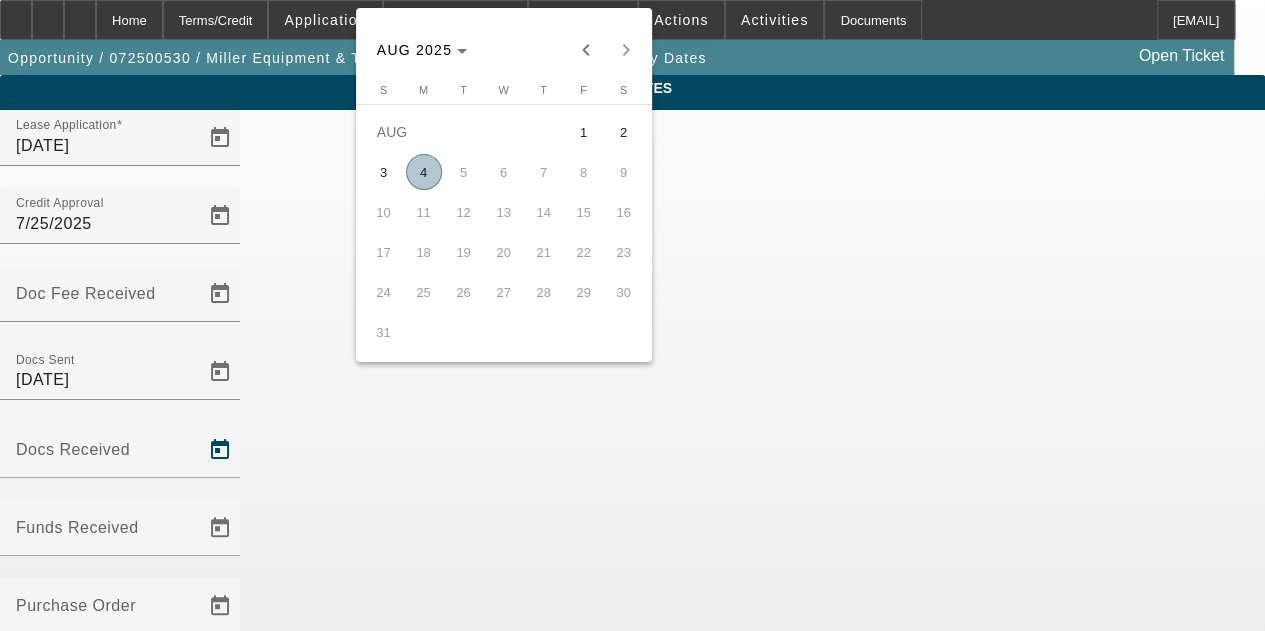 click on "4" at bounding box center (424, 172) 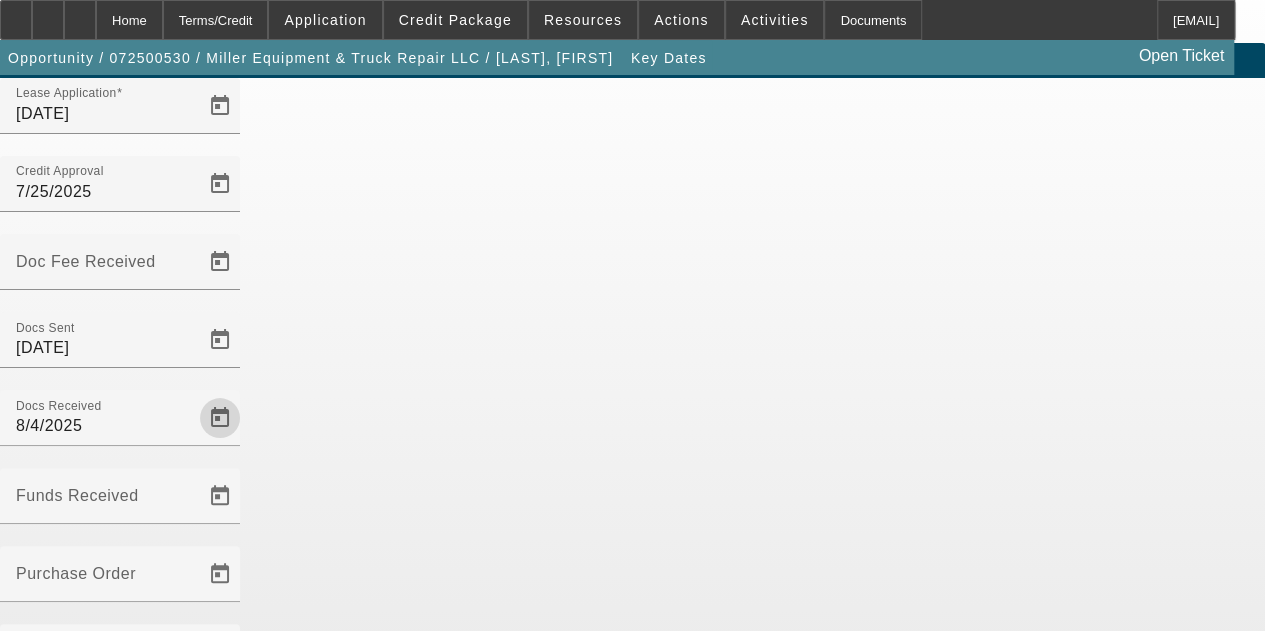 scroll, scrollTop: 130, scrollLeft: 0, axis: vertical 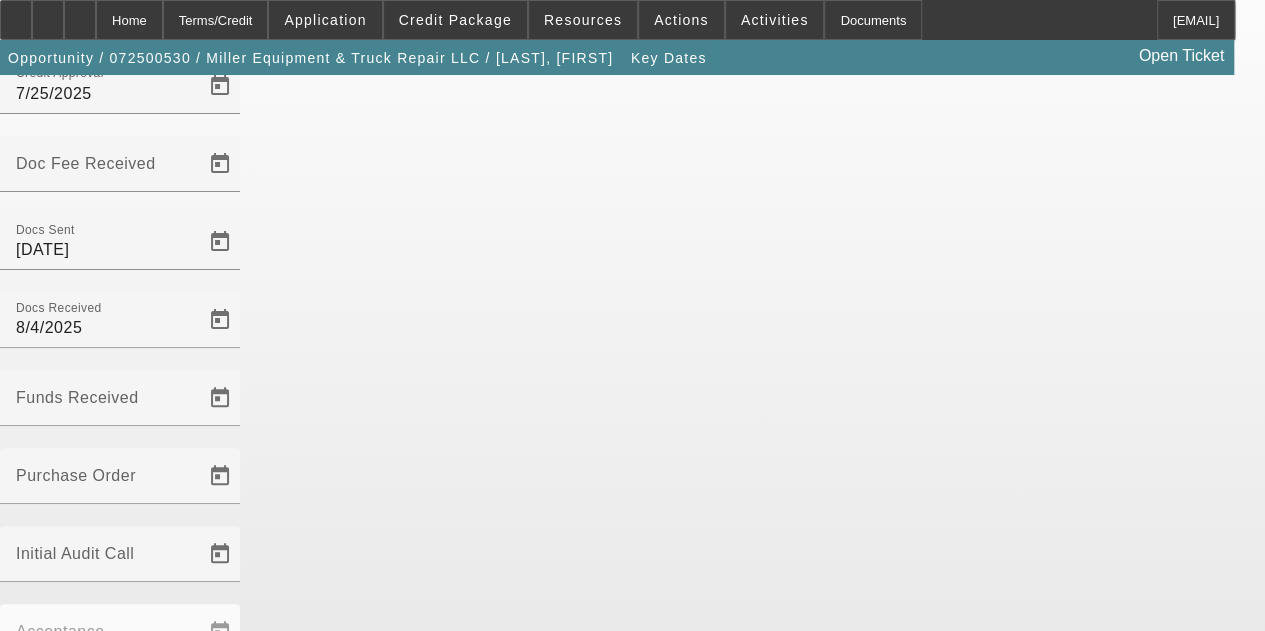 click on "Save" 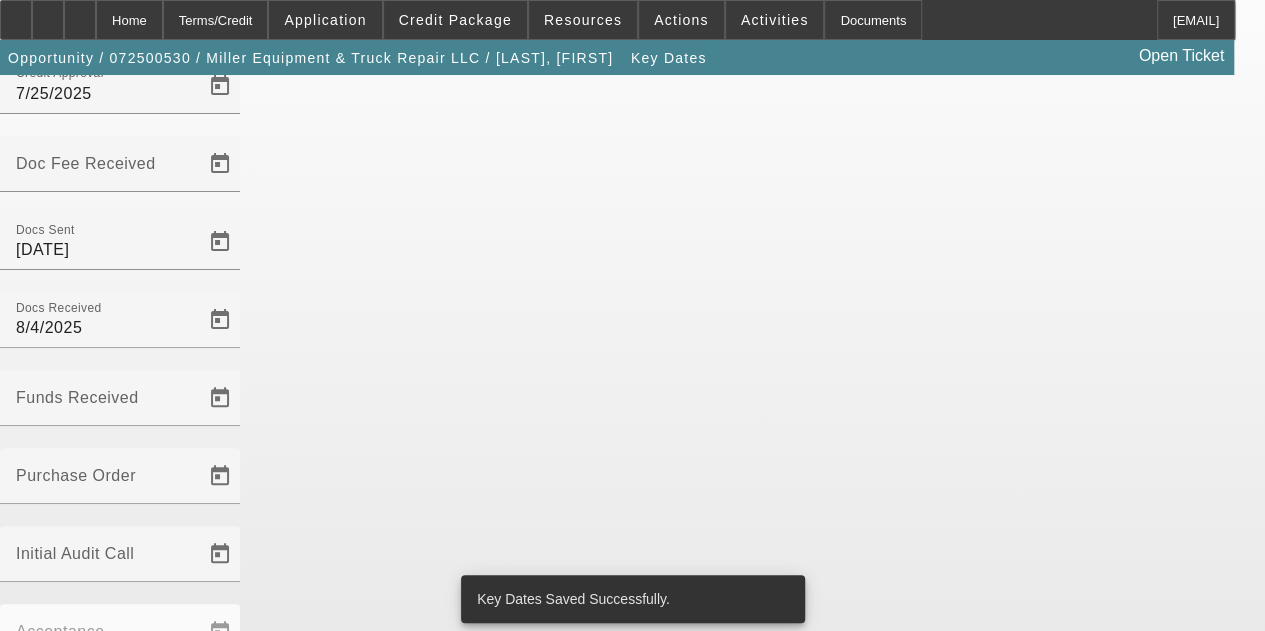 scroll, scrollTop: 0, scrollLeft: 0, axis: both 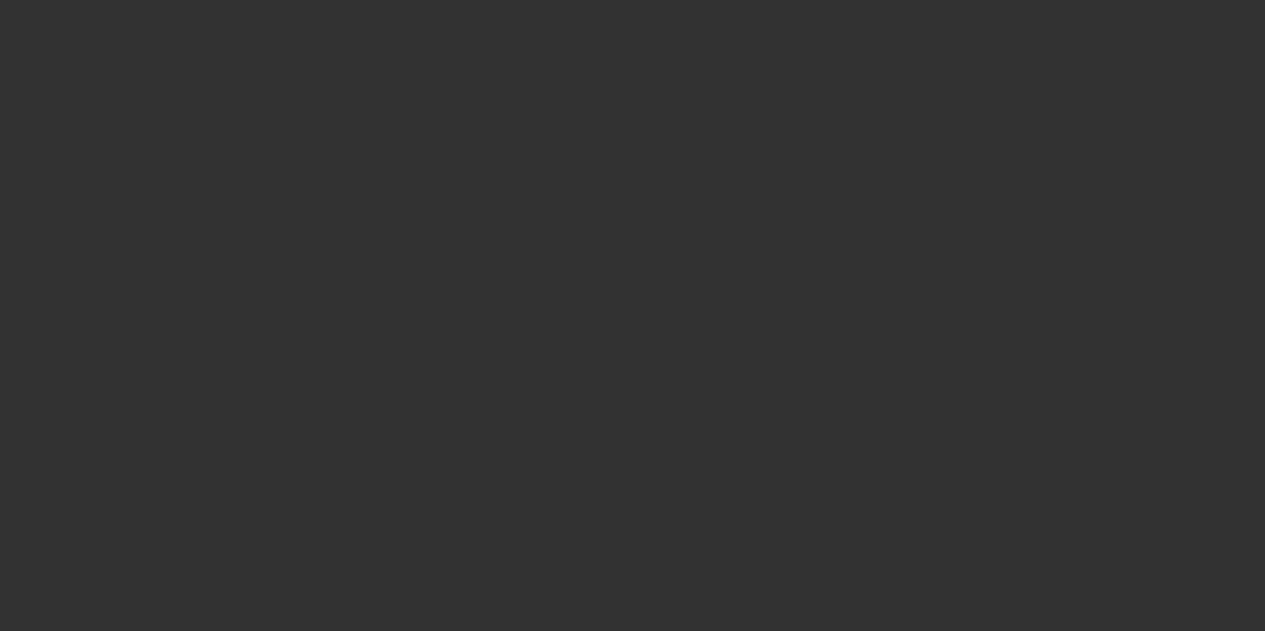 select on "3" 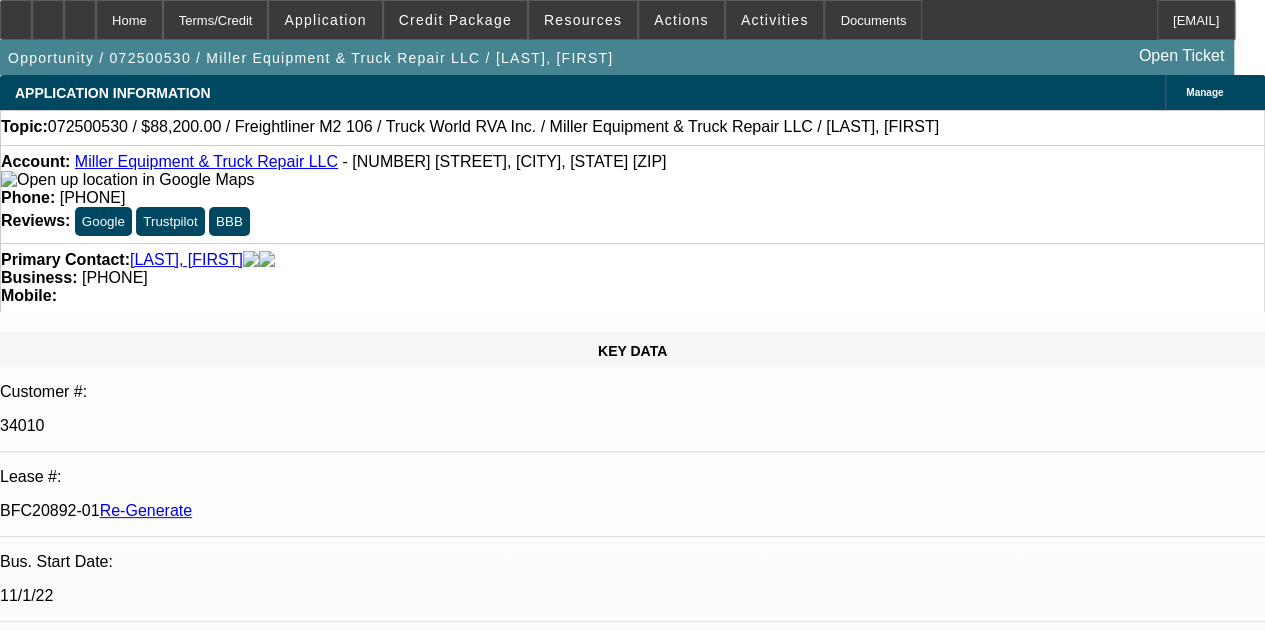 select on "0.1" 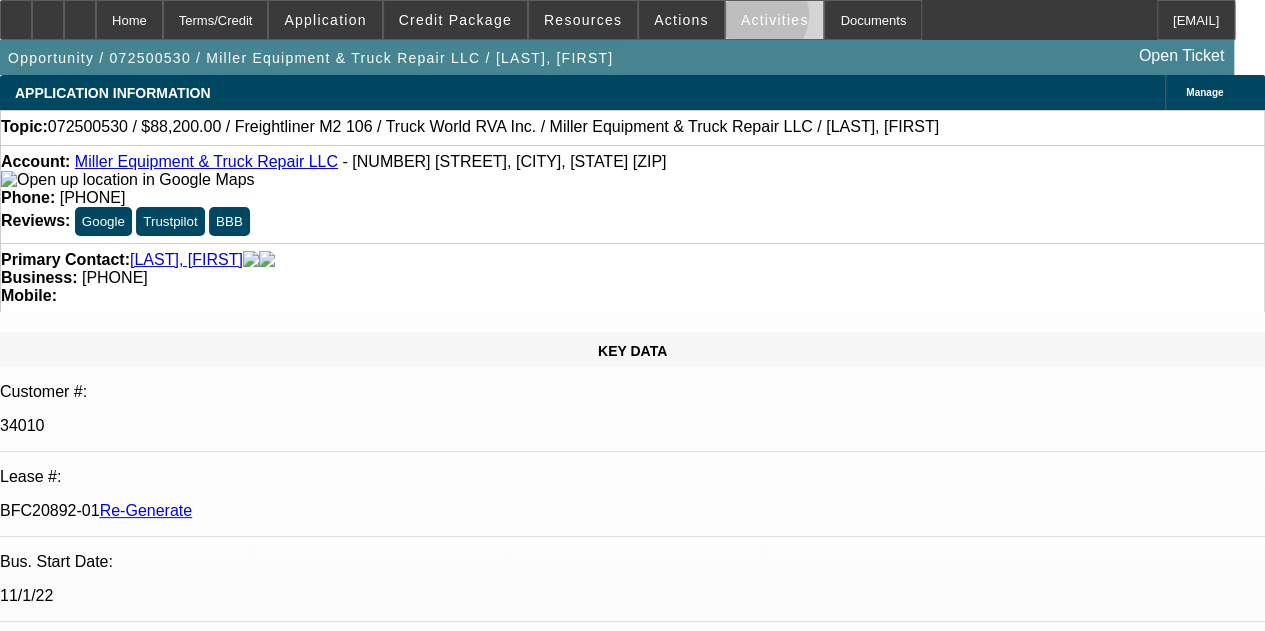 click on "Activities" at bounding box center (775, 20) 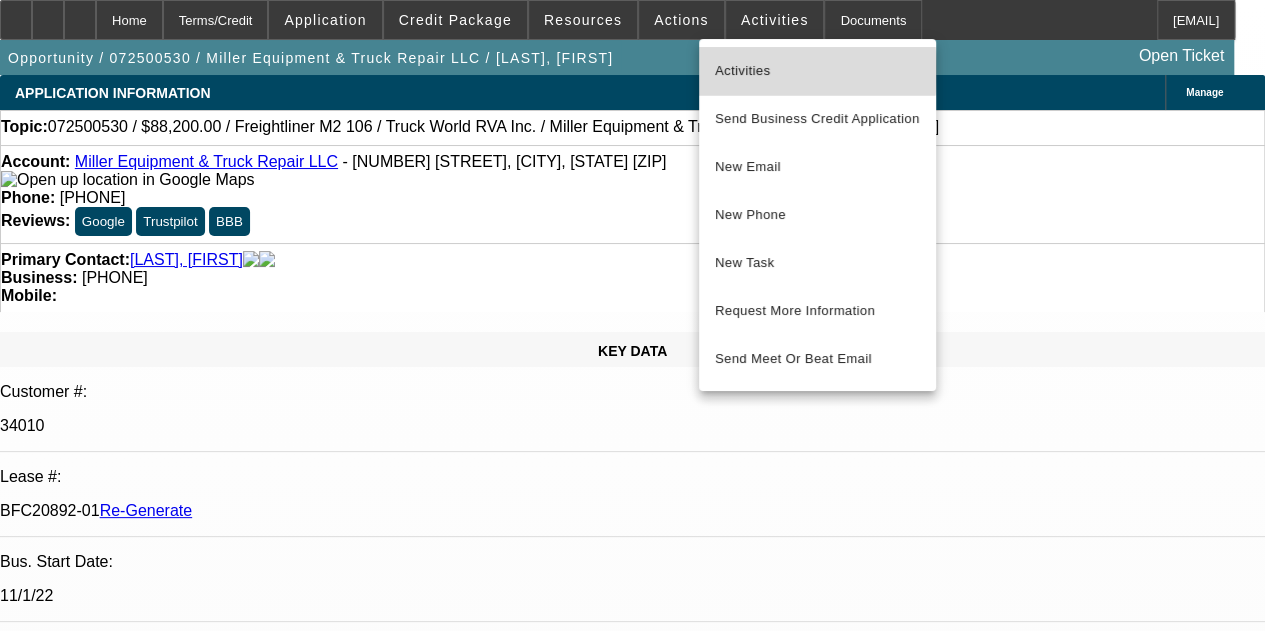 click on "Activities" at bounding box center [817, 71] 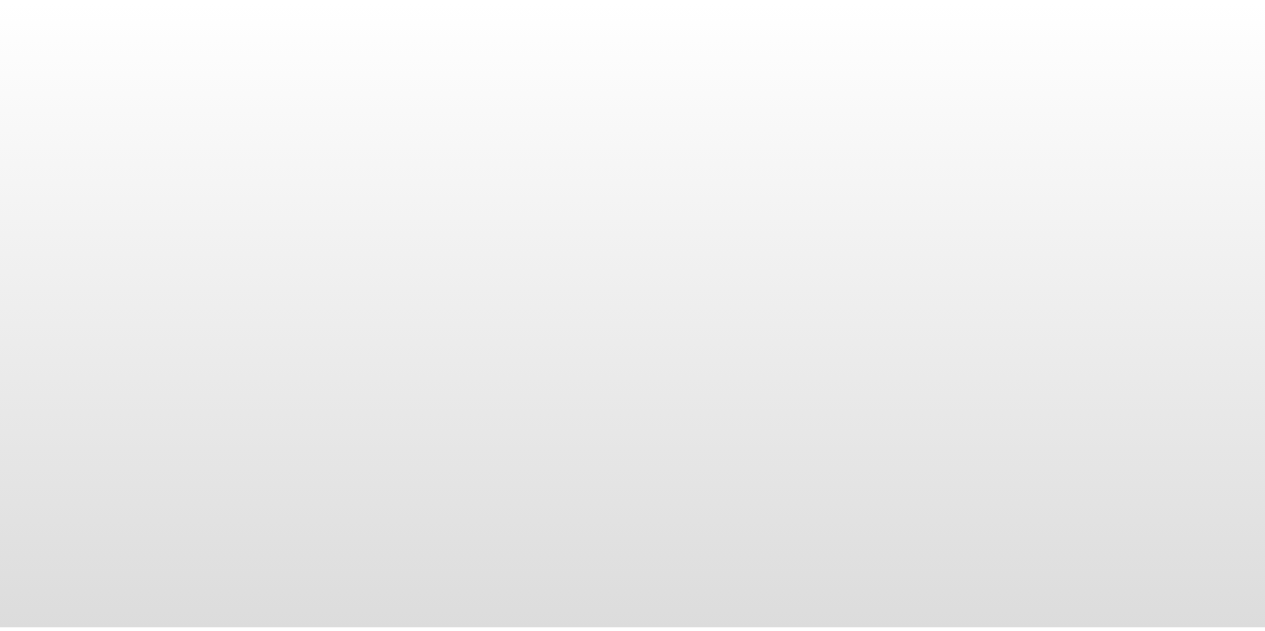 scroll, scrollTop: 0, scrollLeft: 0, axis: both 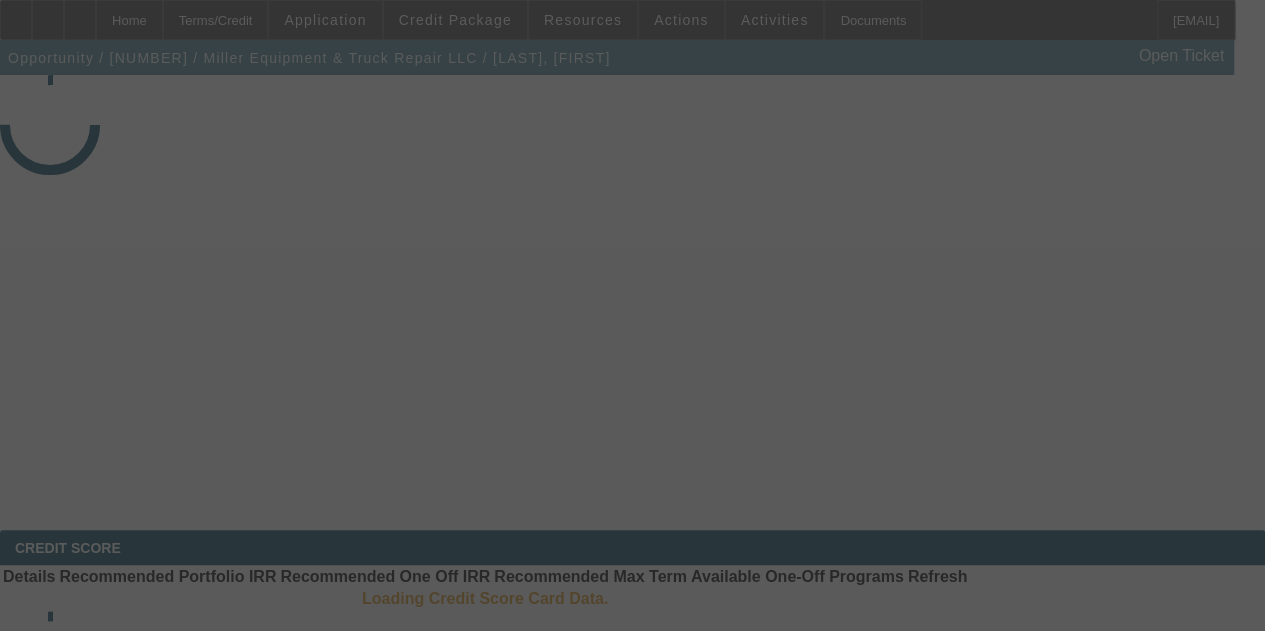 select on "3" 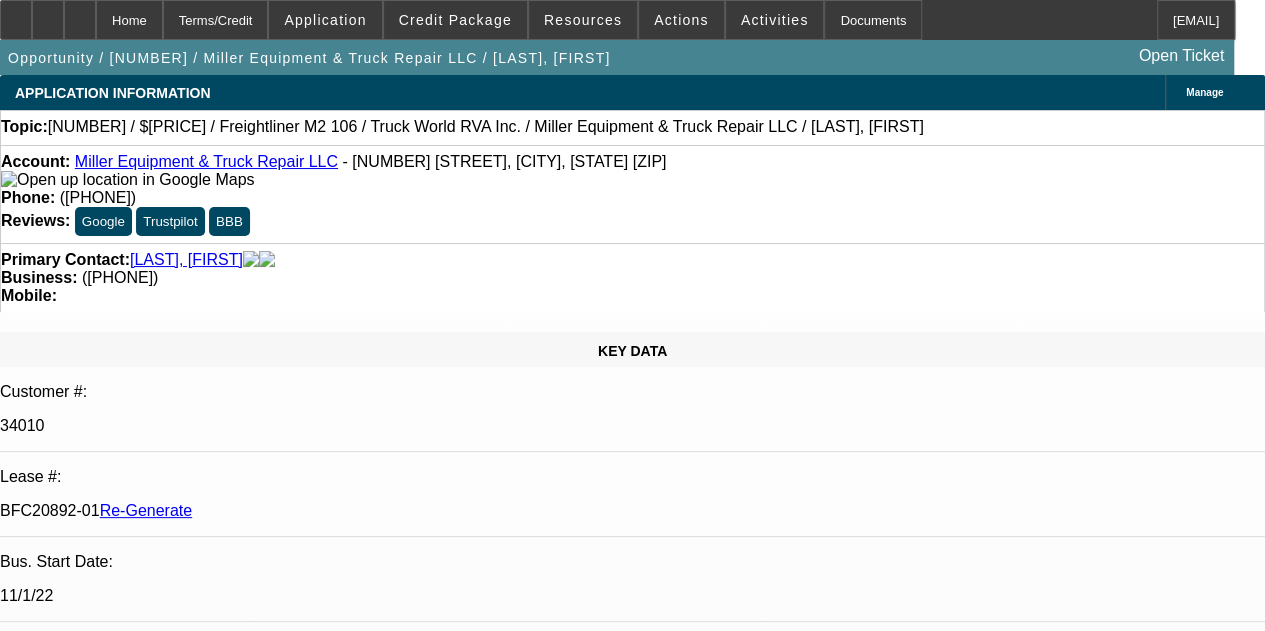 select on "0.1" 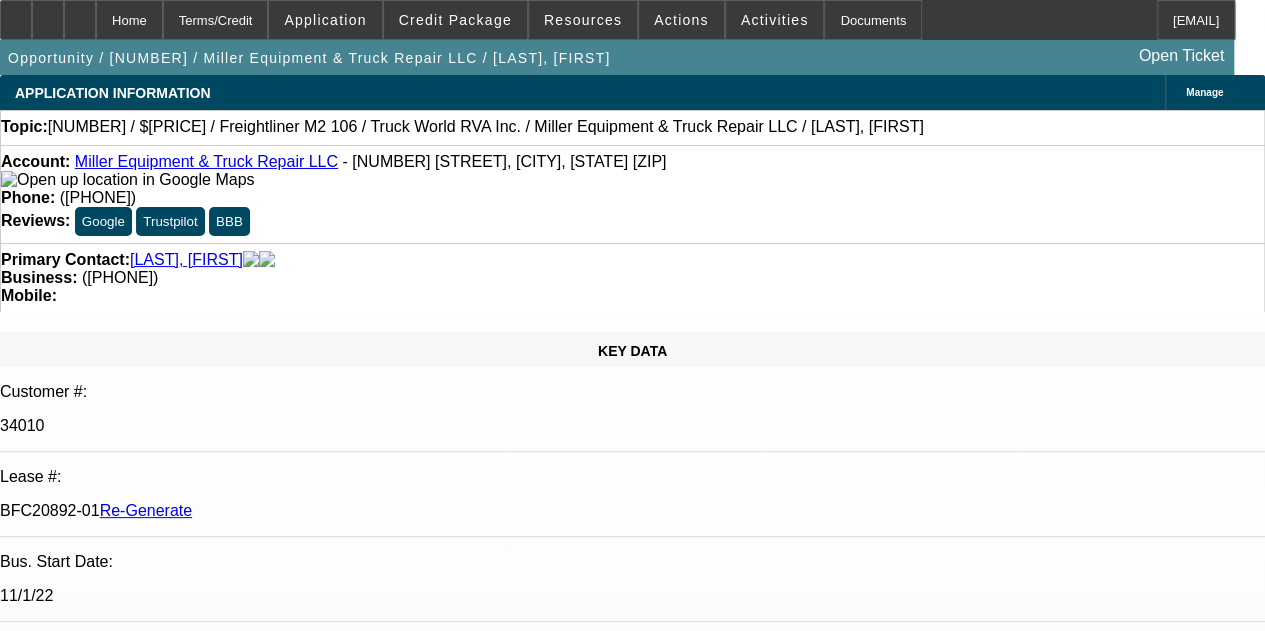 select on "1" 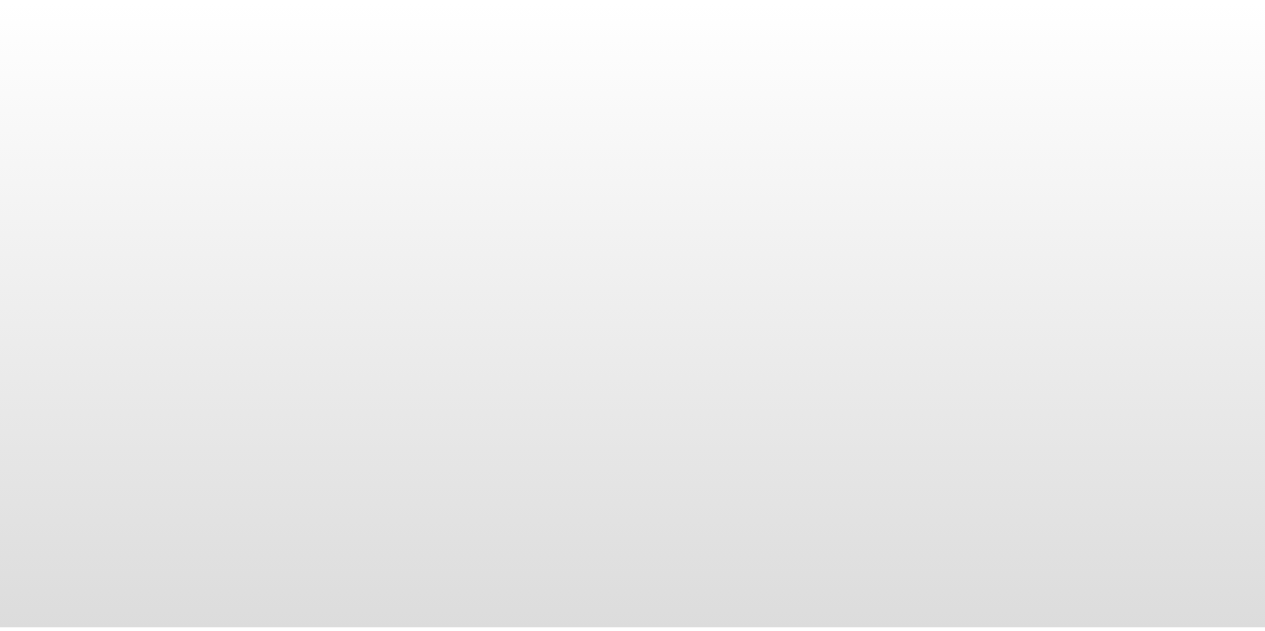 scroll, scrollTop: 0, scrollLeft: 0, axis: both 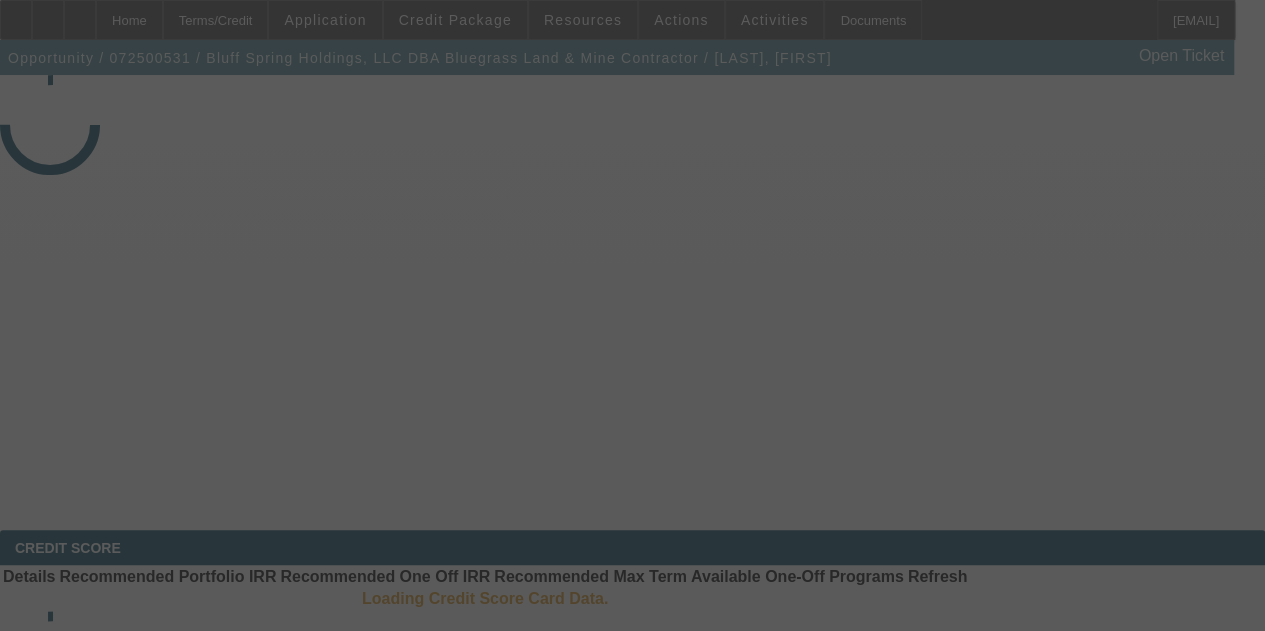 select on "3" 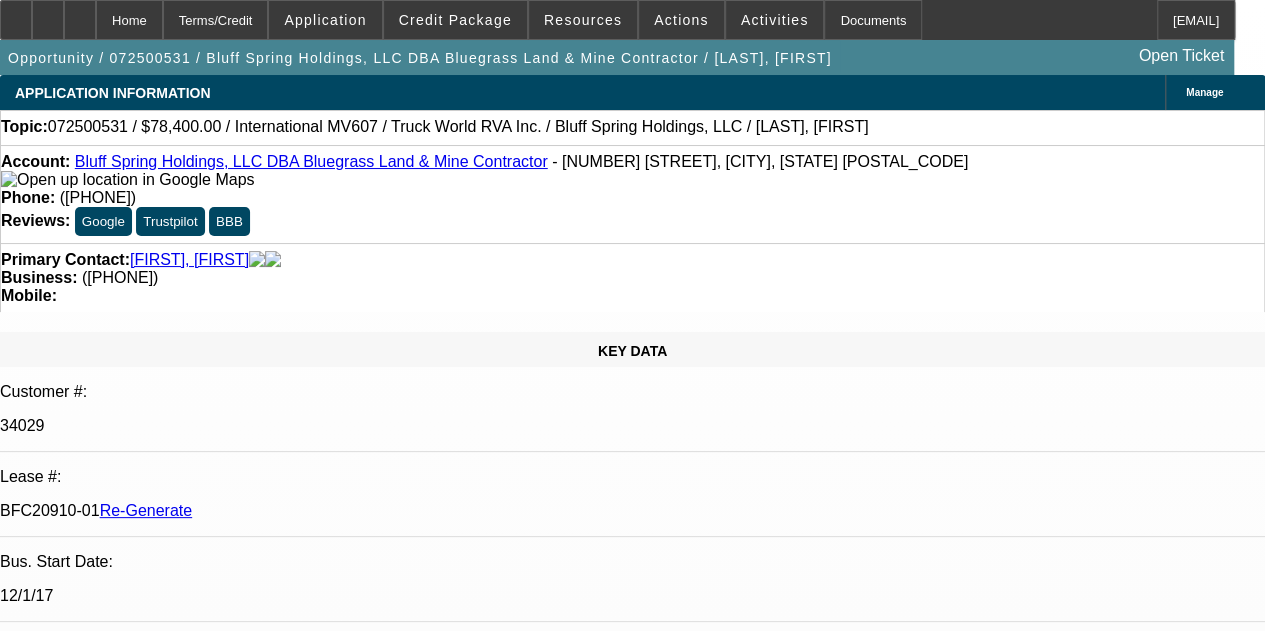 select on "0.2" 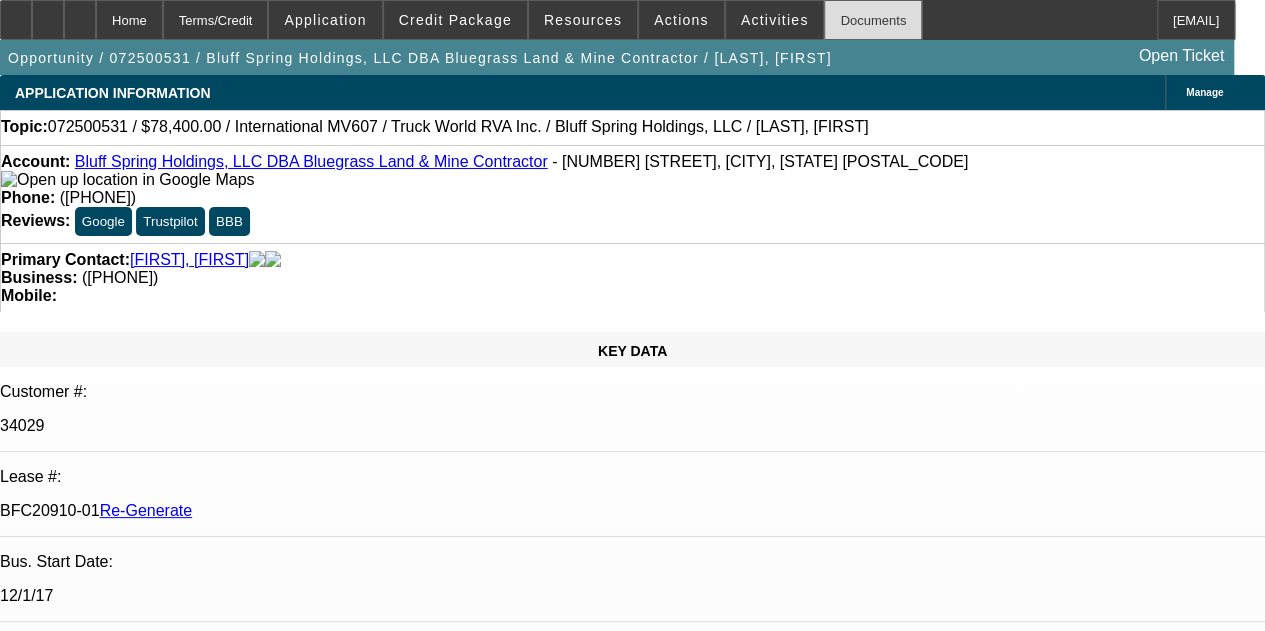 click on "Documents" at bounding box center [873, 20] 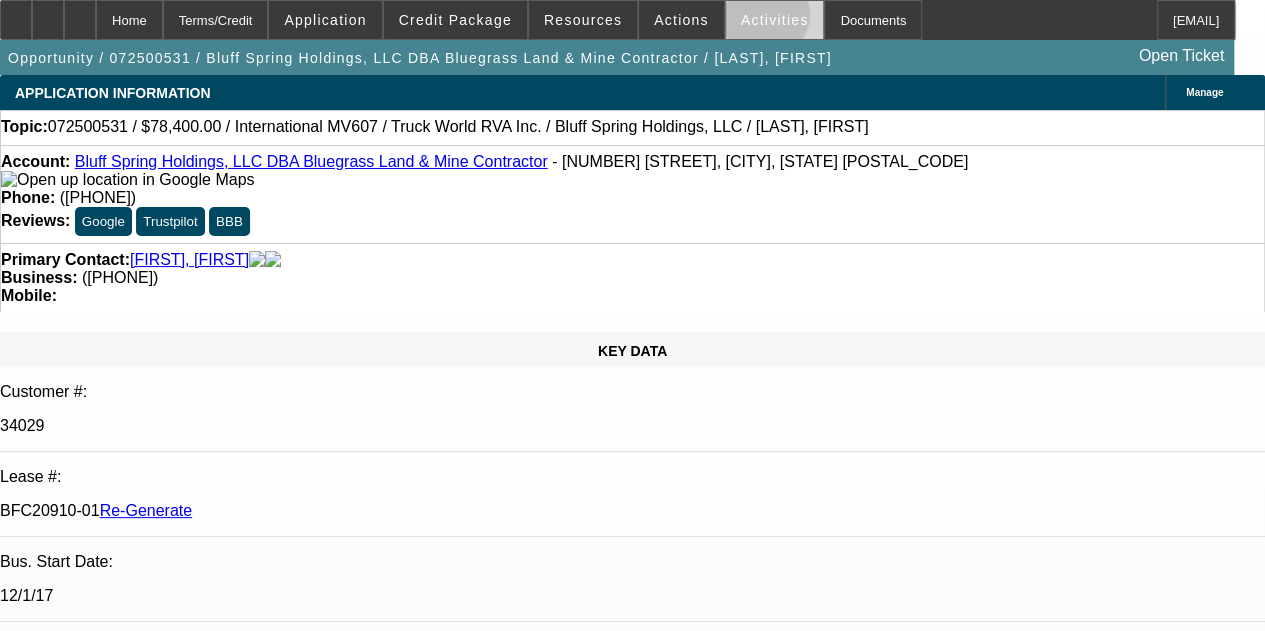 click on "Activities" at bounding box center [775, 20] 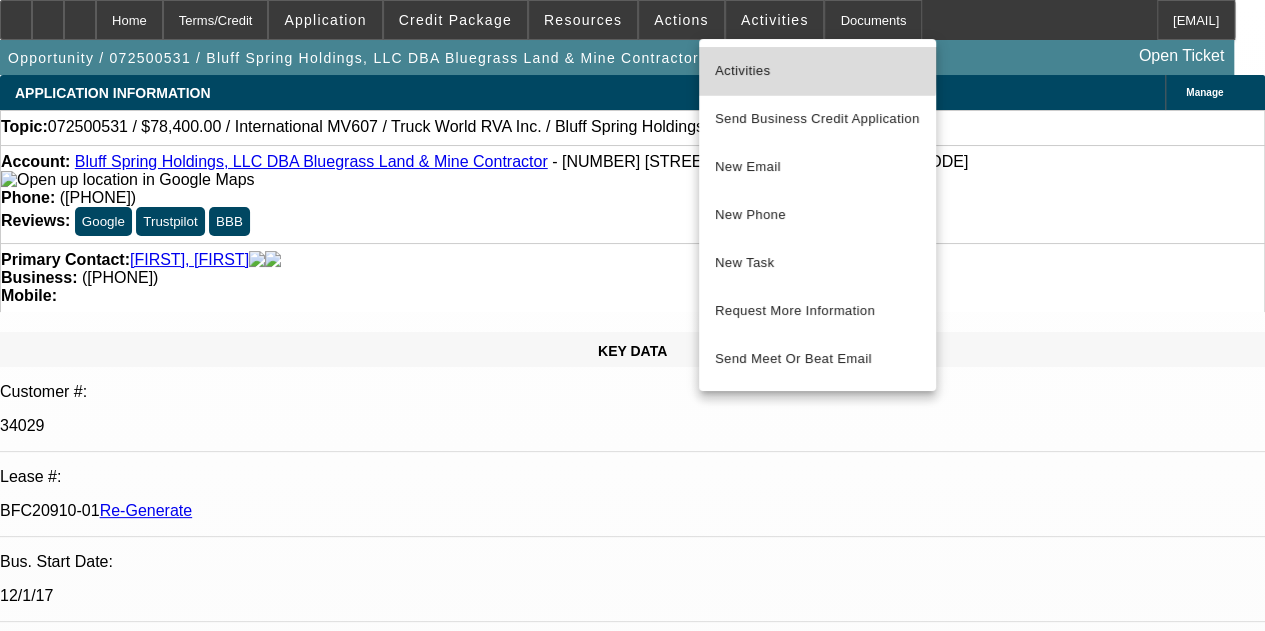 click on "Activities" at bounding box center [817, 71] 